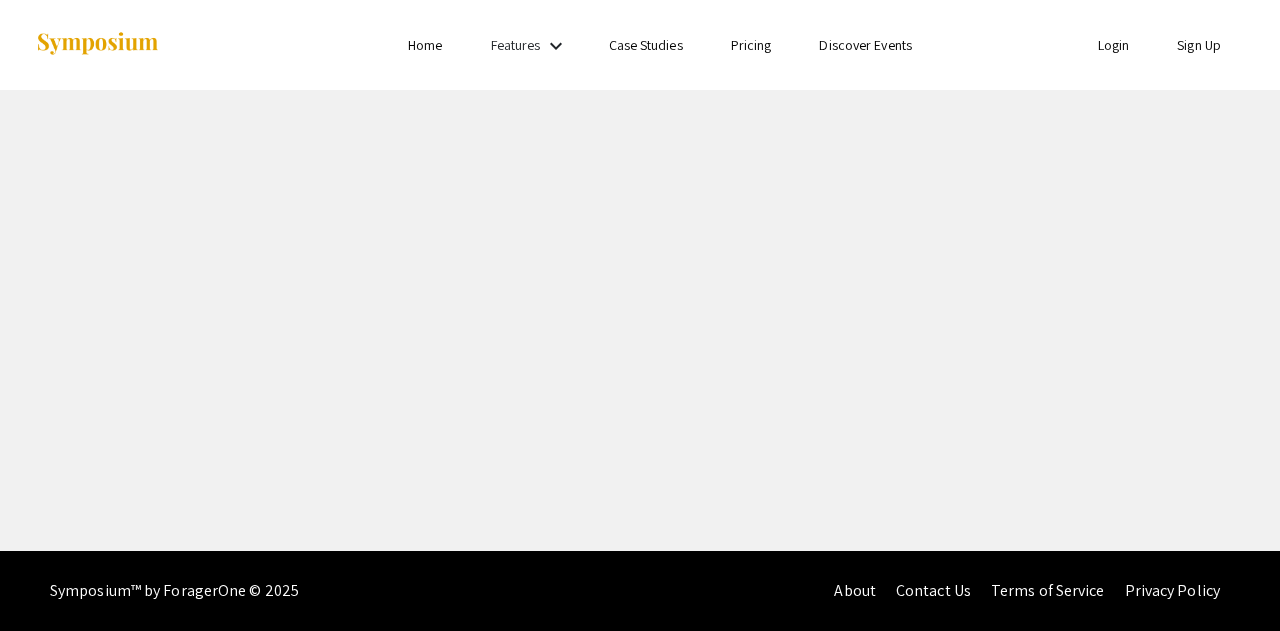 scroll, scrollTop: 0, scrollLeft: 0, axis: both 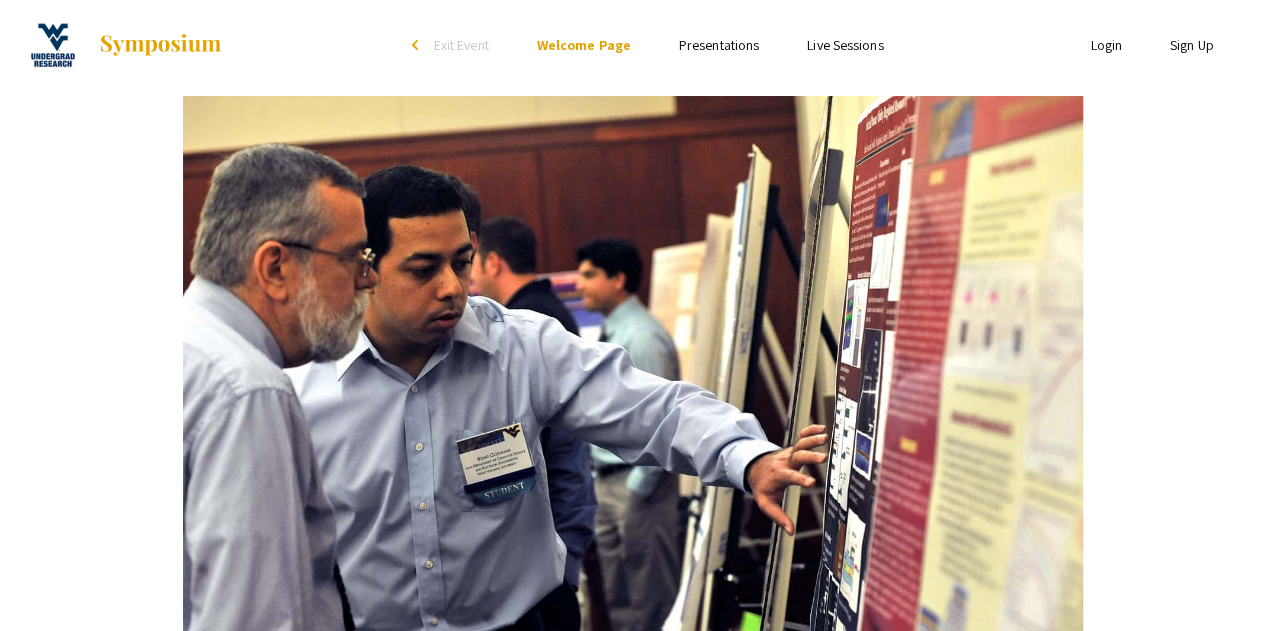 click on "Sign Up" at bounding box center [1192, 45] 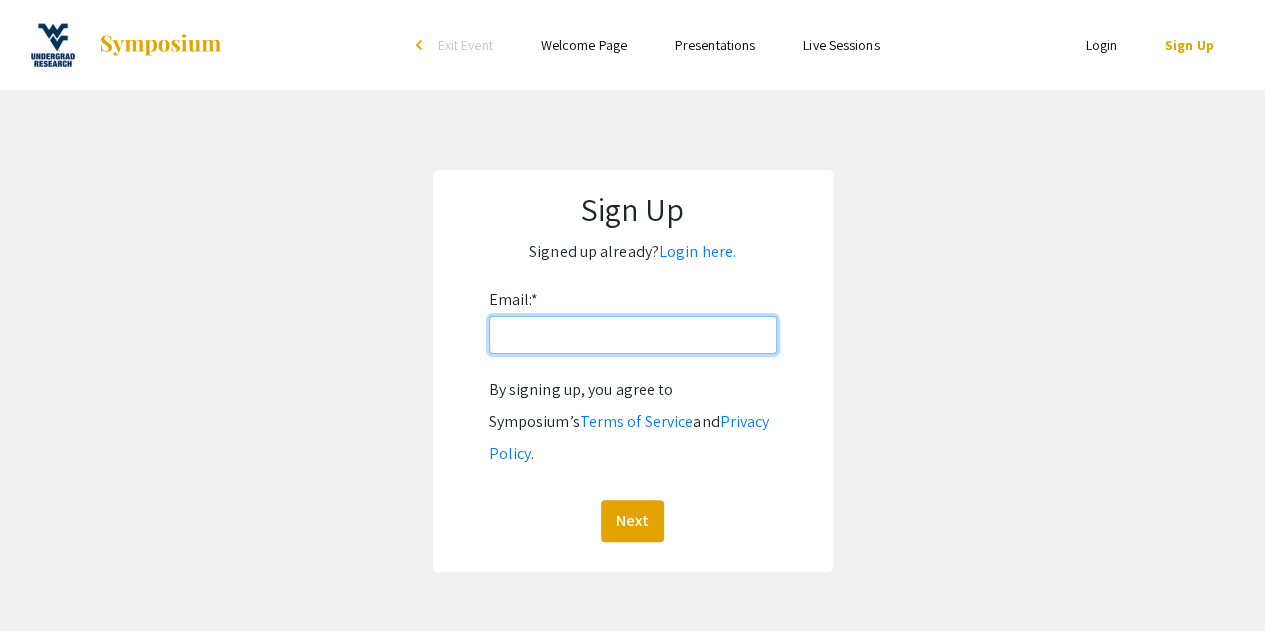 click on "Email:  *" at bounding box center [633, 335] 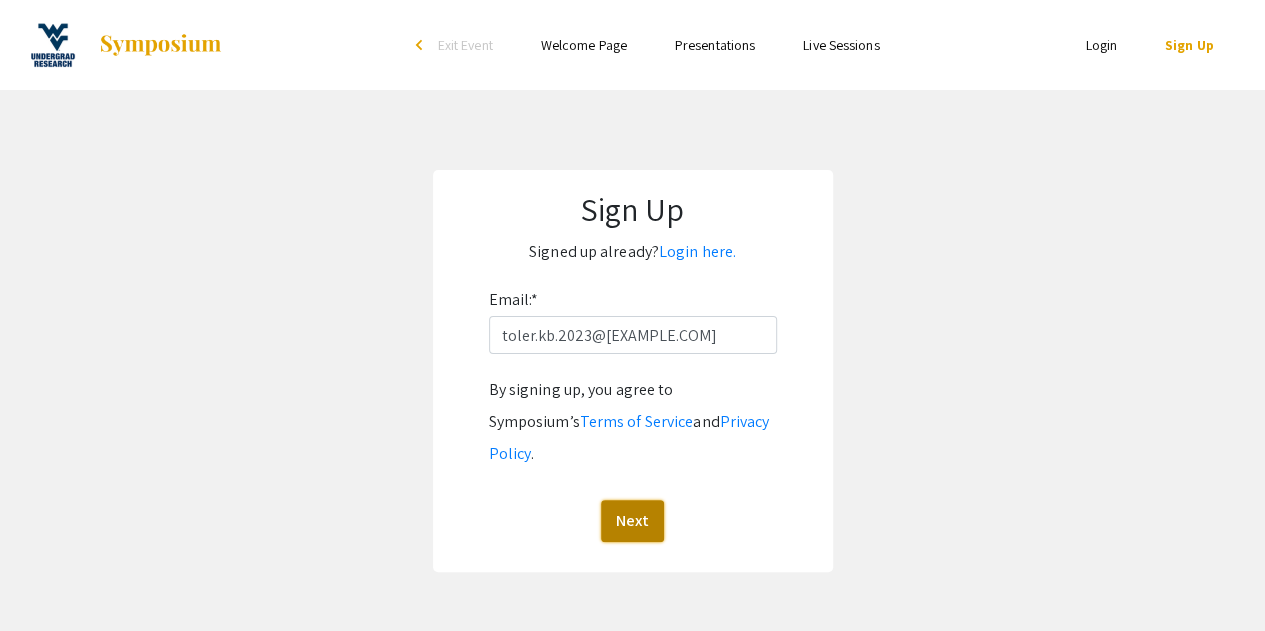 click on "Next" at bounding box center (632, 521) 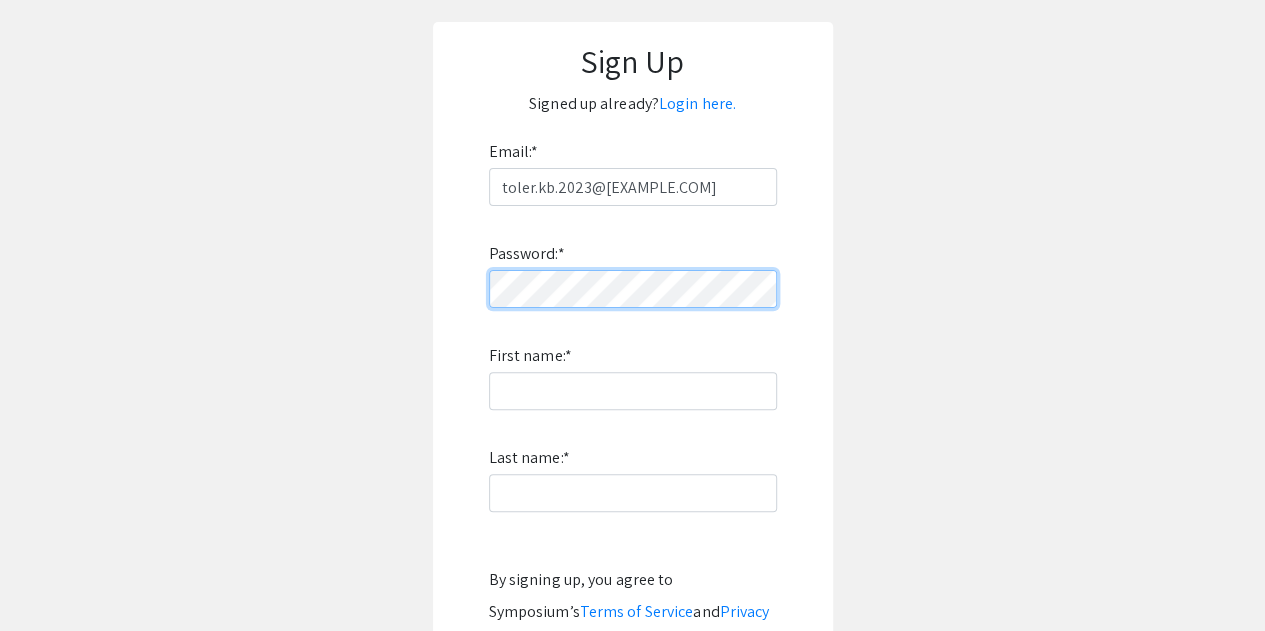 scroll, scrollTop: 150, scrollLeft: 0, axis: vertical 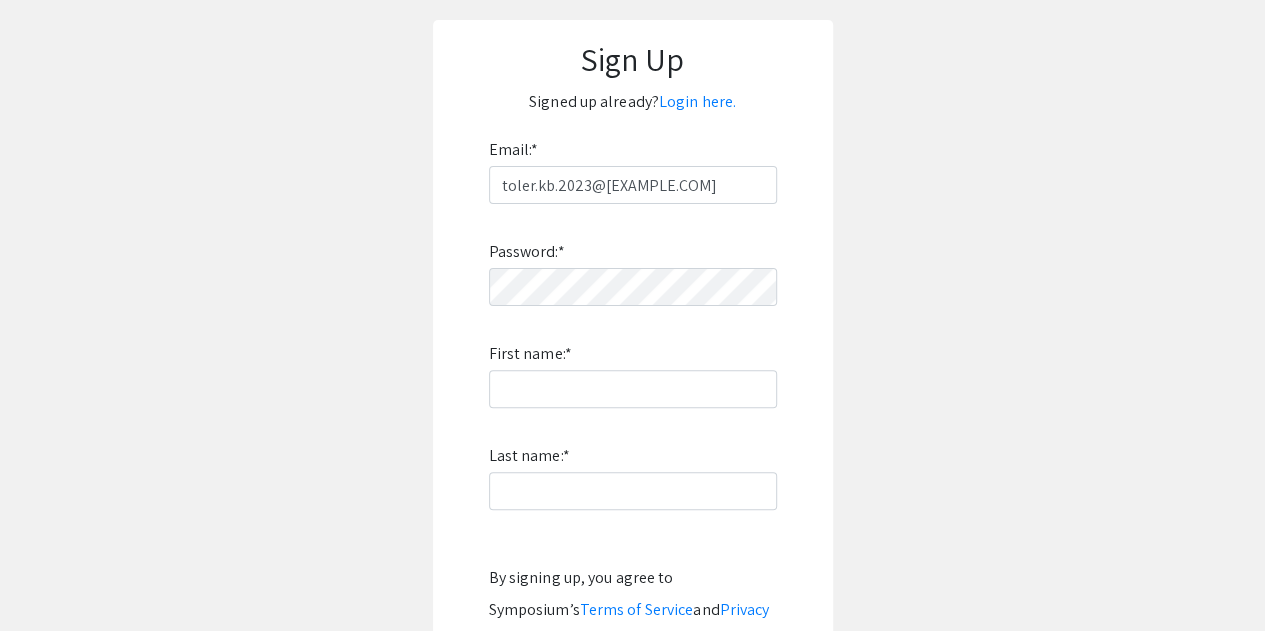 click on "Password: * First name: * Last name: * By signing up, you agree to Symposium’s Terms of Service and Privacy Policy . Sign Up" at bounding box center (633, 467) 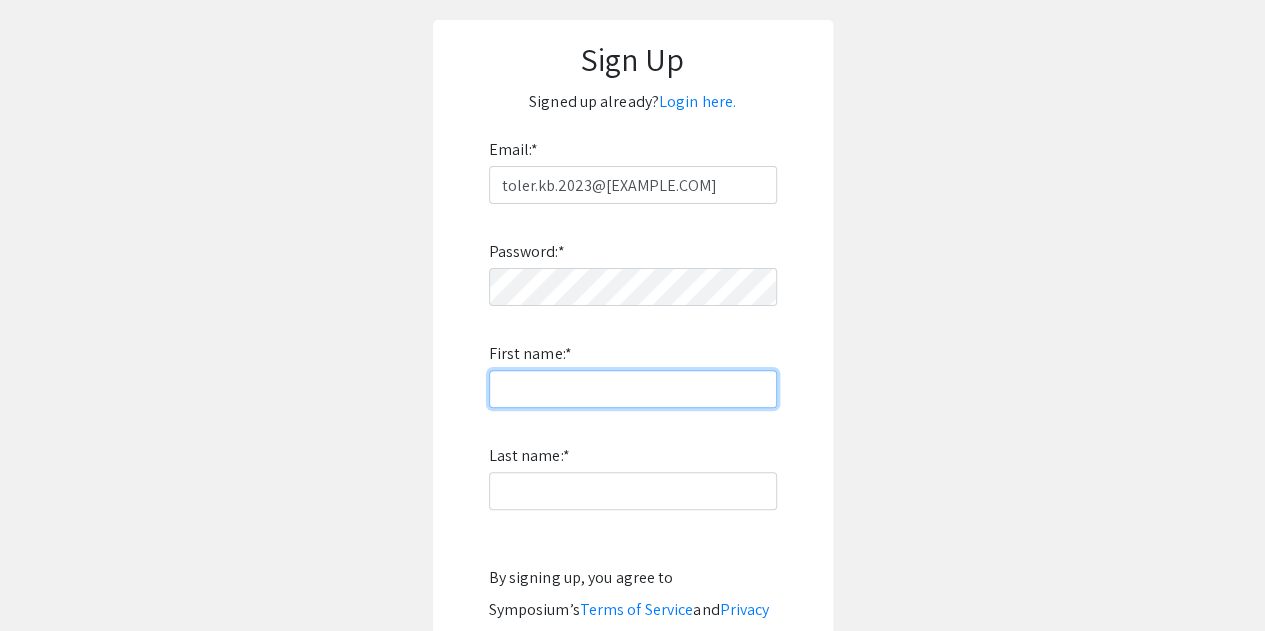 click on "First name:  *" at bounding box center [633, 389] 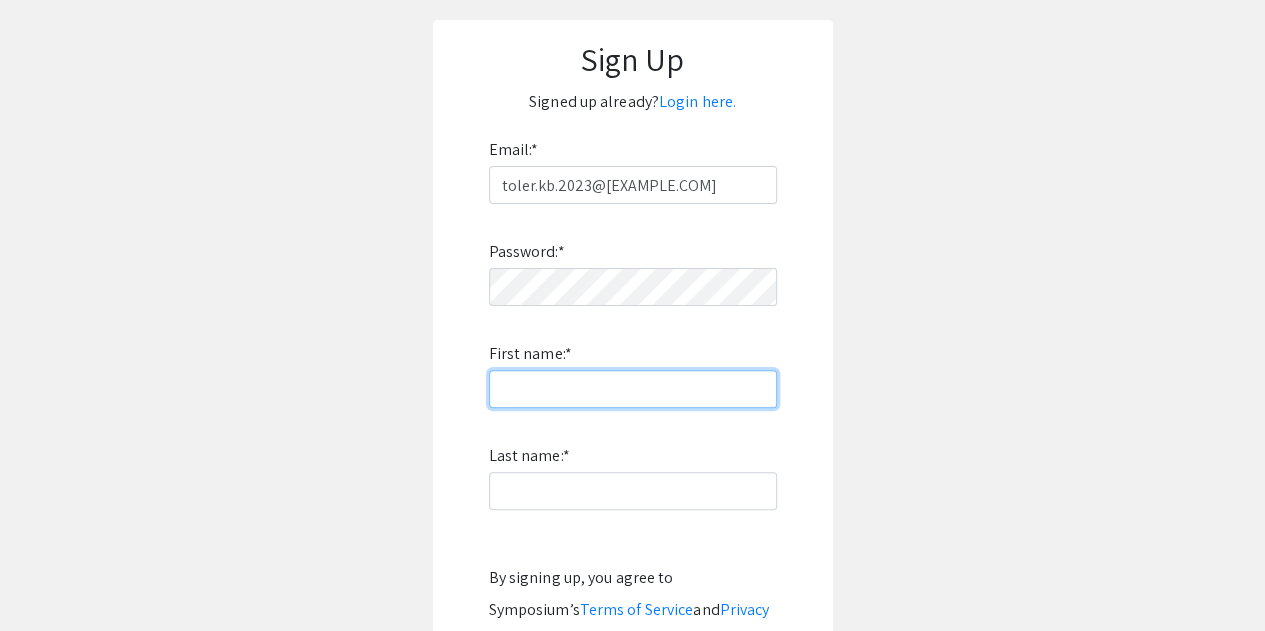 type on "Kaylie" 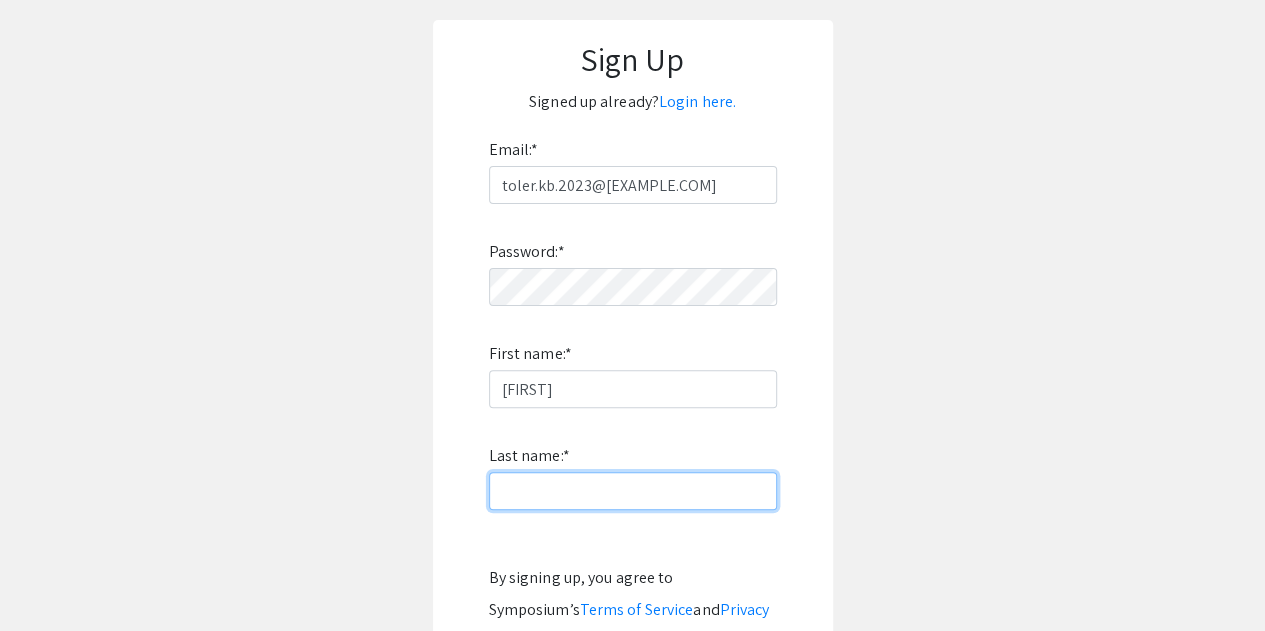 type on "[LAST]" 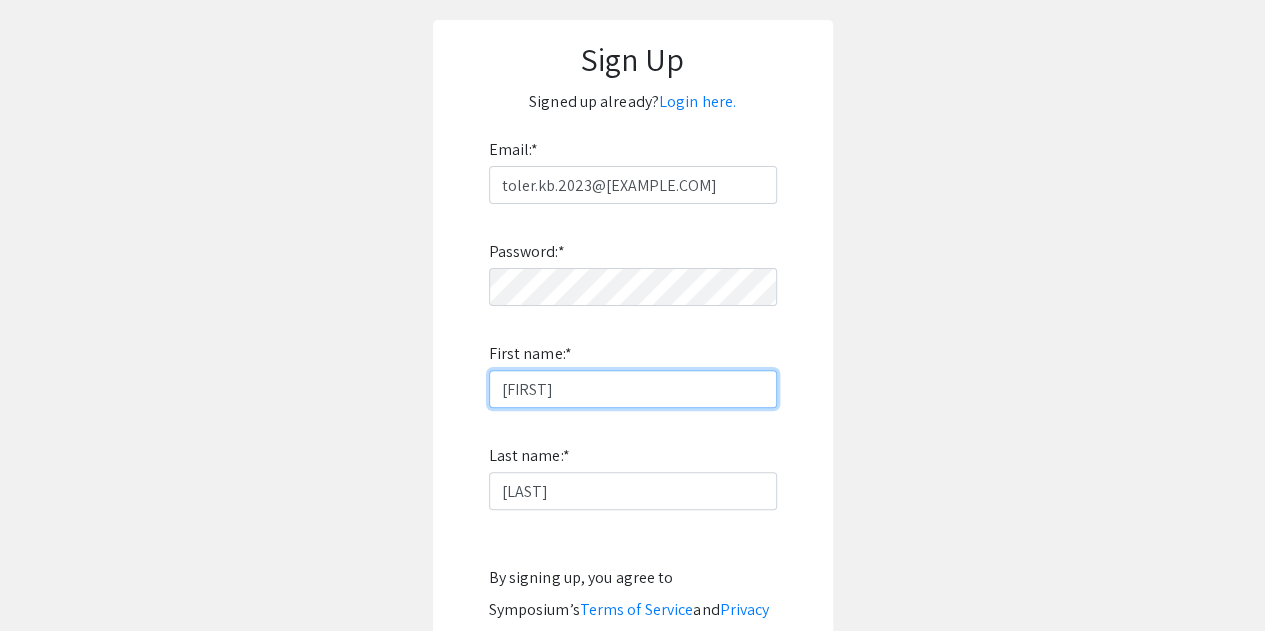 type on "[FIRST]" 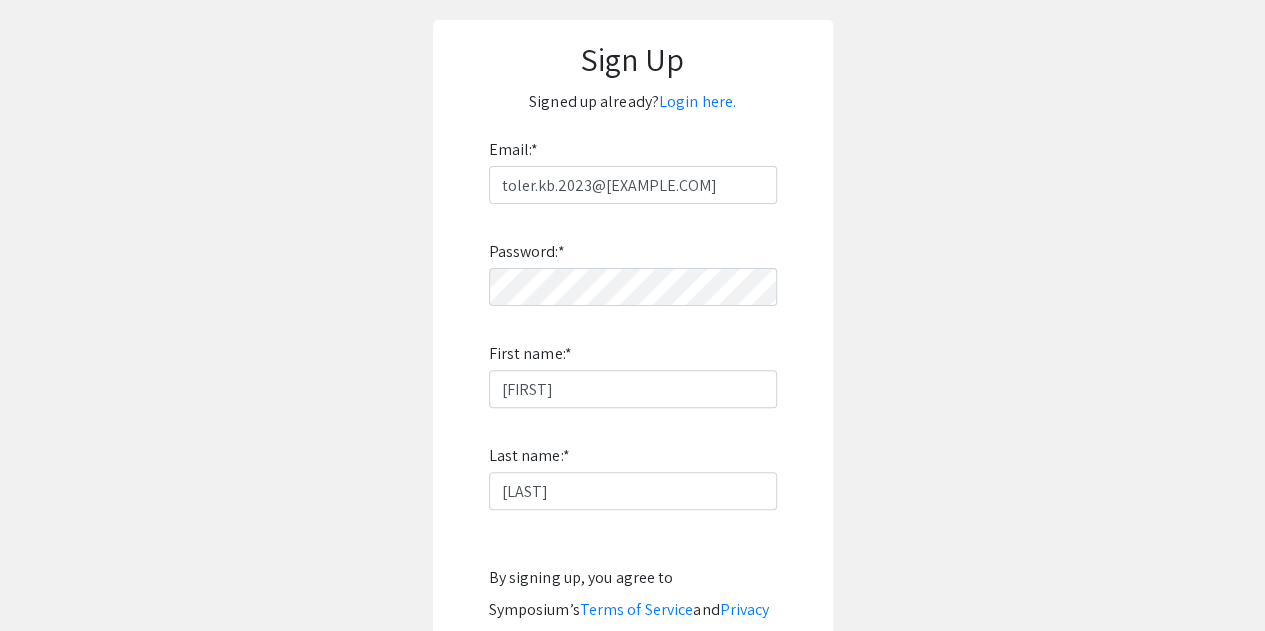 click on "Password:  *  First name:  * Kai Last name:  * Toler  By signing up, you agree to Symposium’s  Terms of Service  and  Privacy Policy .  Sign Up" at bounding box center [633, 467] 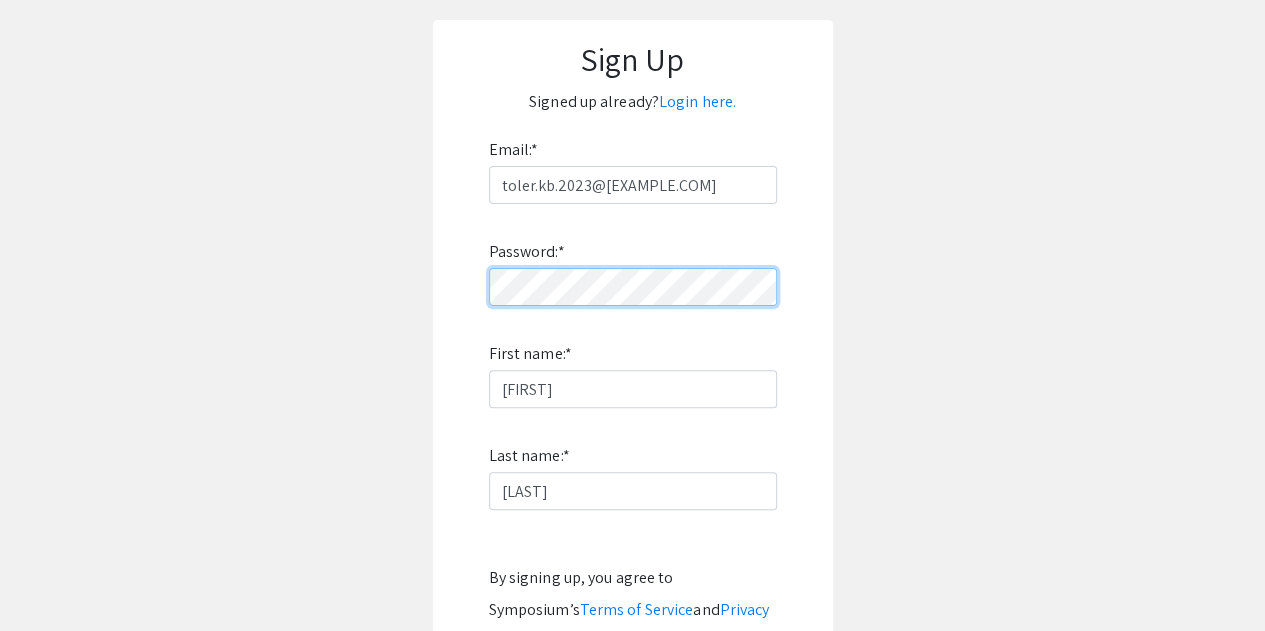 click on "Email:  * toler.kb.2023@wvwc.edu  Password:  *  First name:  * Kai Last name:  * Toler  By signing up, you agree to Symposium’s  Terms of Service  and  Privacy Policy .  Sign Up" at bounding box center [633, 432] 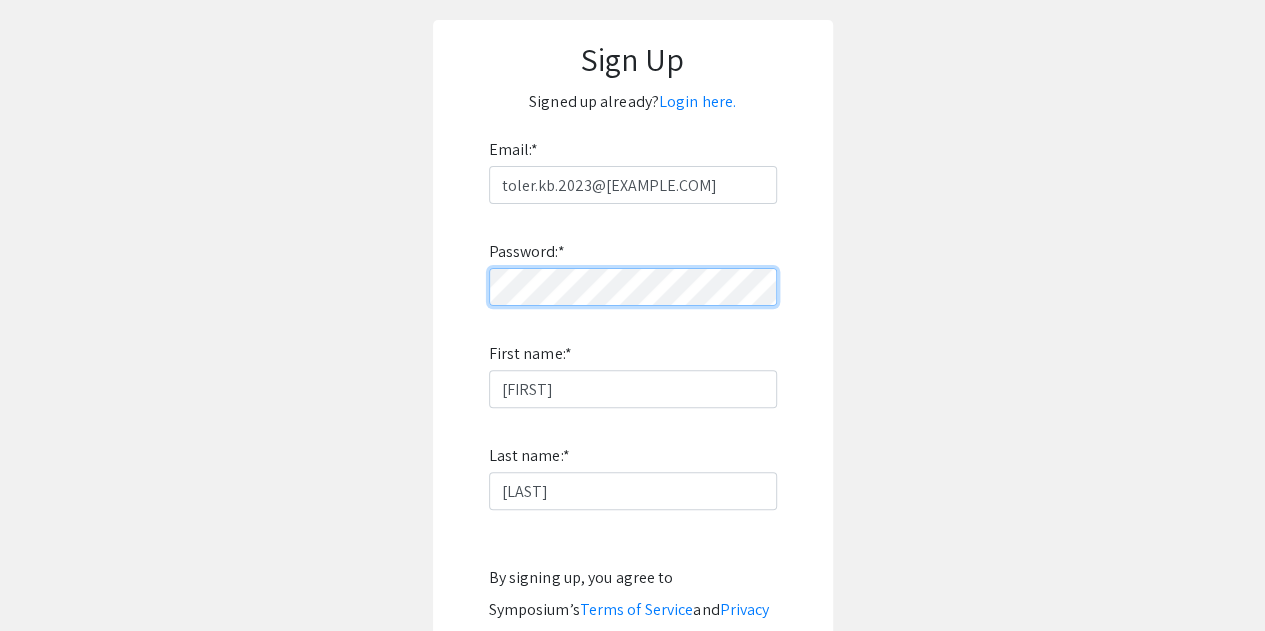 click on "Sign Up" at bounding box center (632, 709) 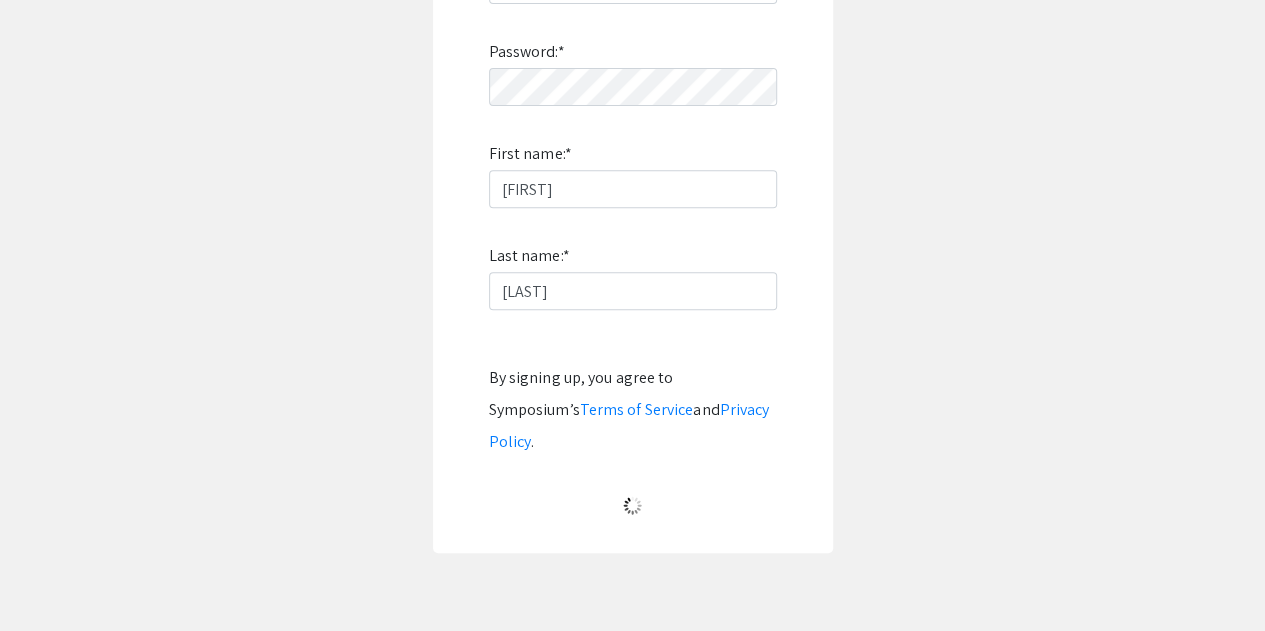 scroll, scrollTop: 118, scrollLeft: 0, axis: vertical 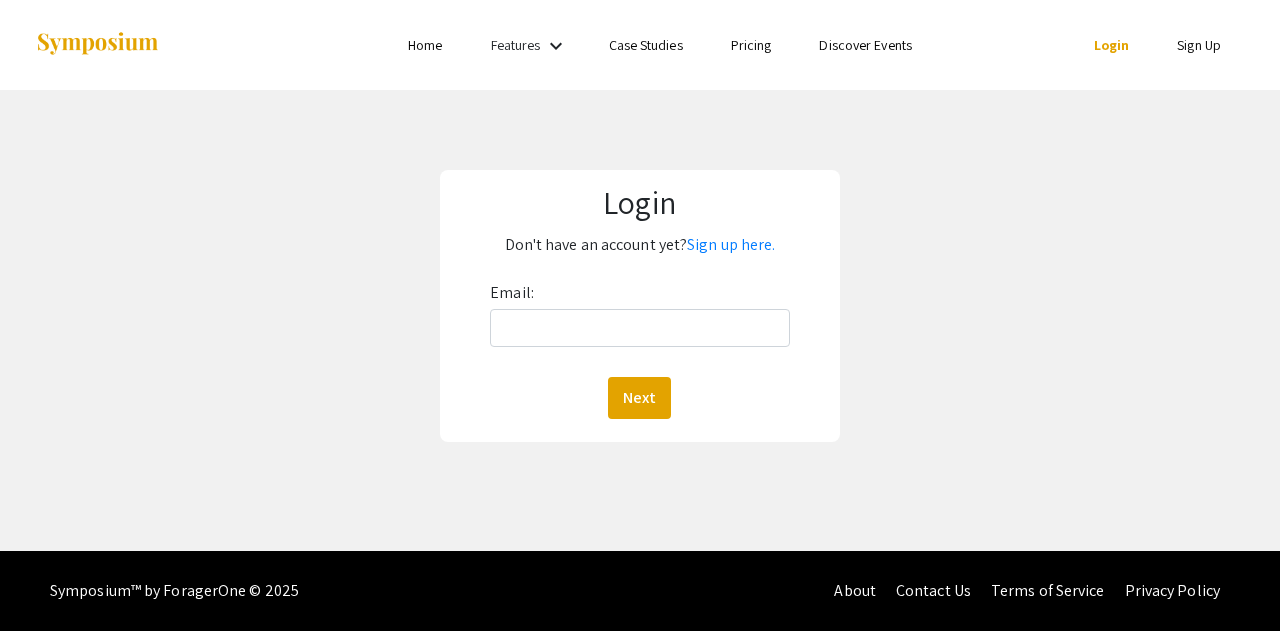 click on "Email:  Next" at bounding box center [640, 348] 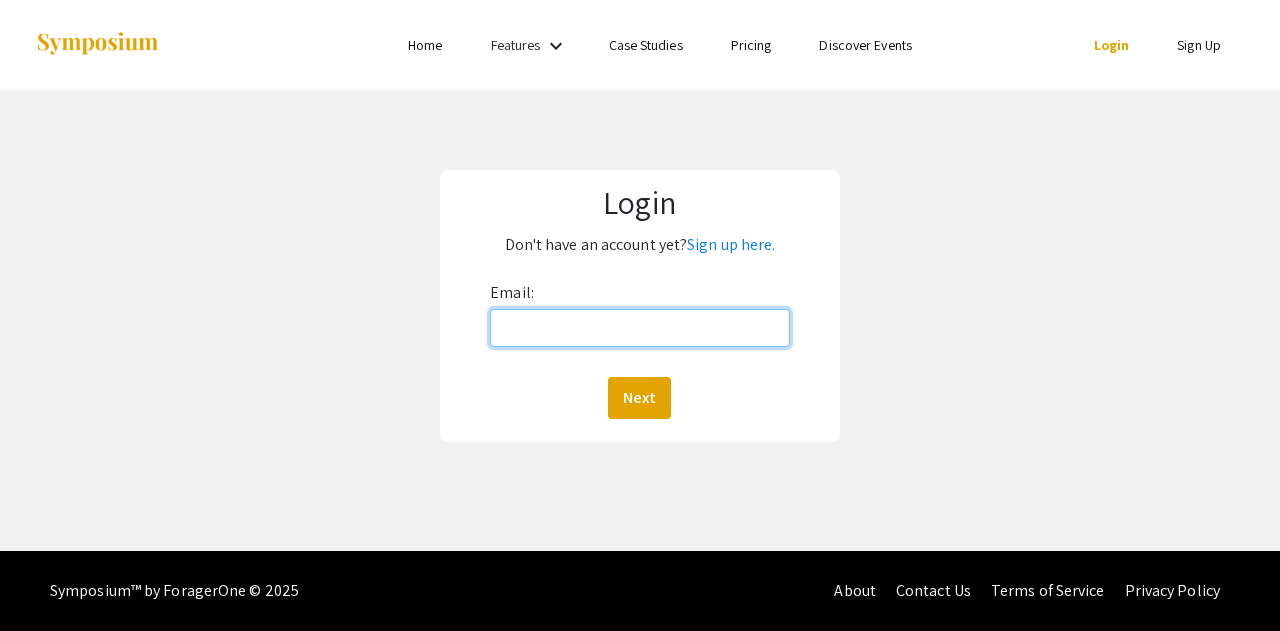 click on "Email:" at bounding box center [640, 328] 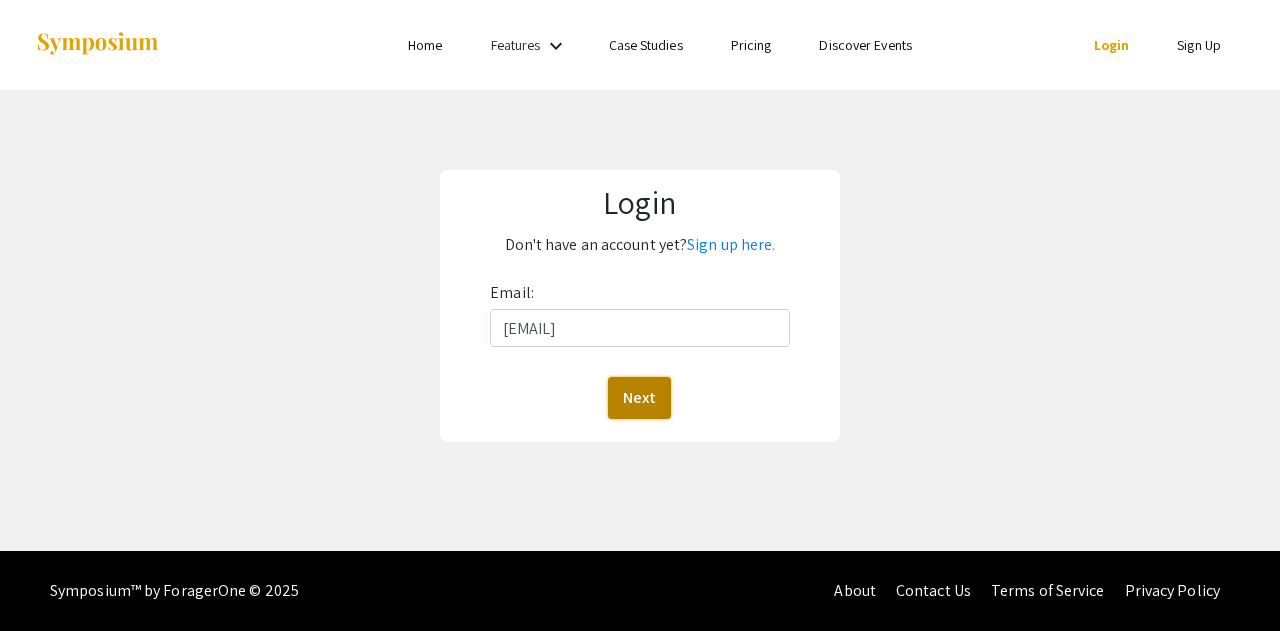 click on "Next" at bounding box center [639, 398] 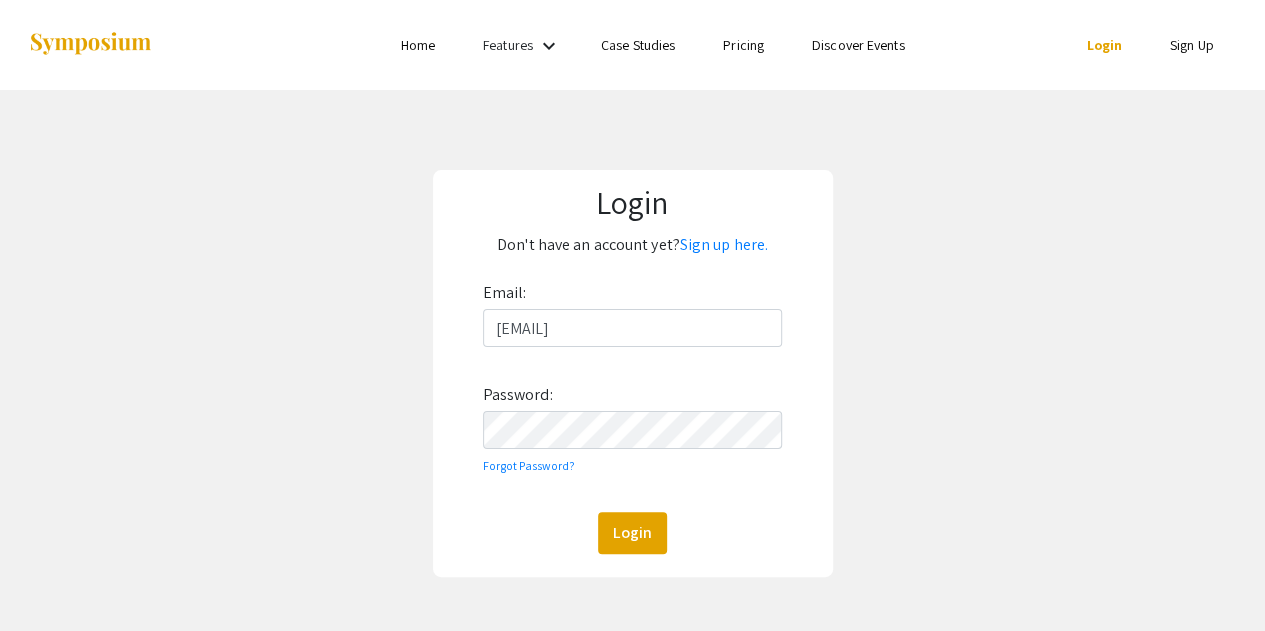 click on "Login  Don't have an account yet?  Sign up here. Email: toler.kb.2023@wvwc.edu Password: Forgot Password?  Login" at bounding box center (633, 373) 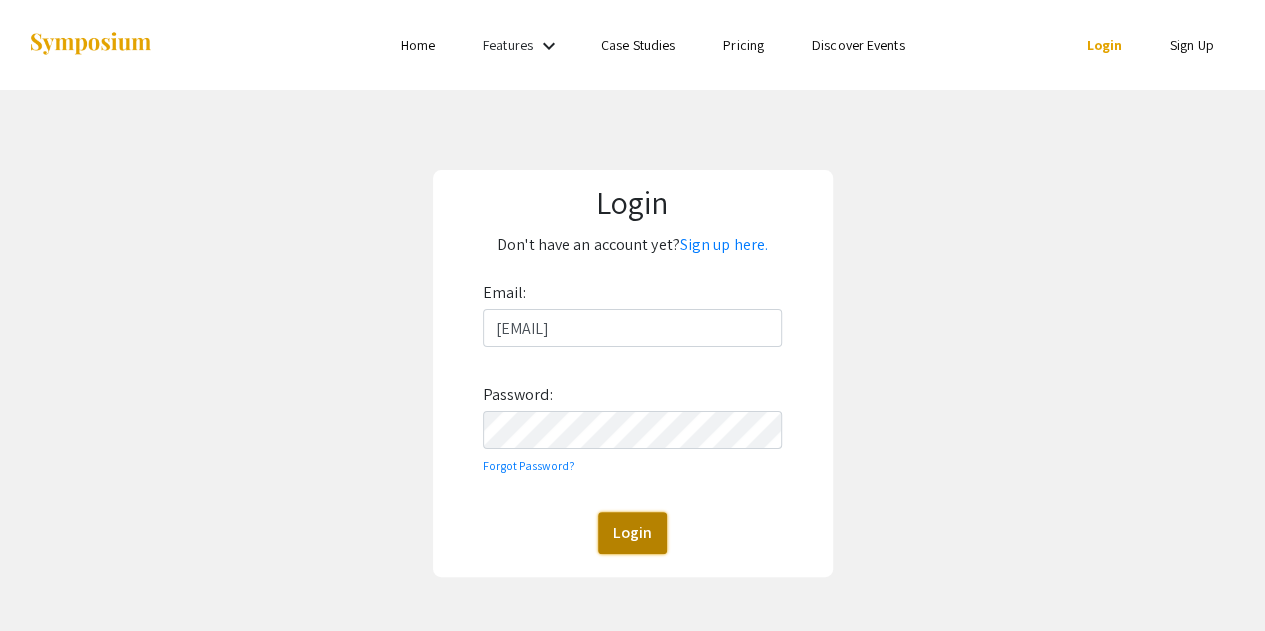 click on "Login" at bounding box center [632, 533] 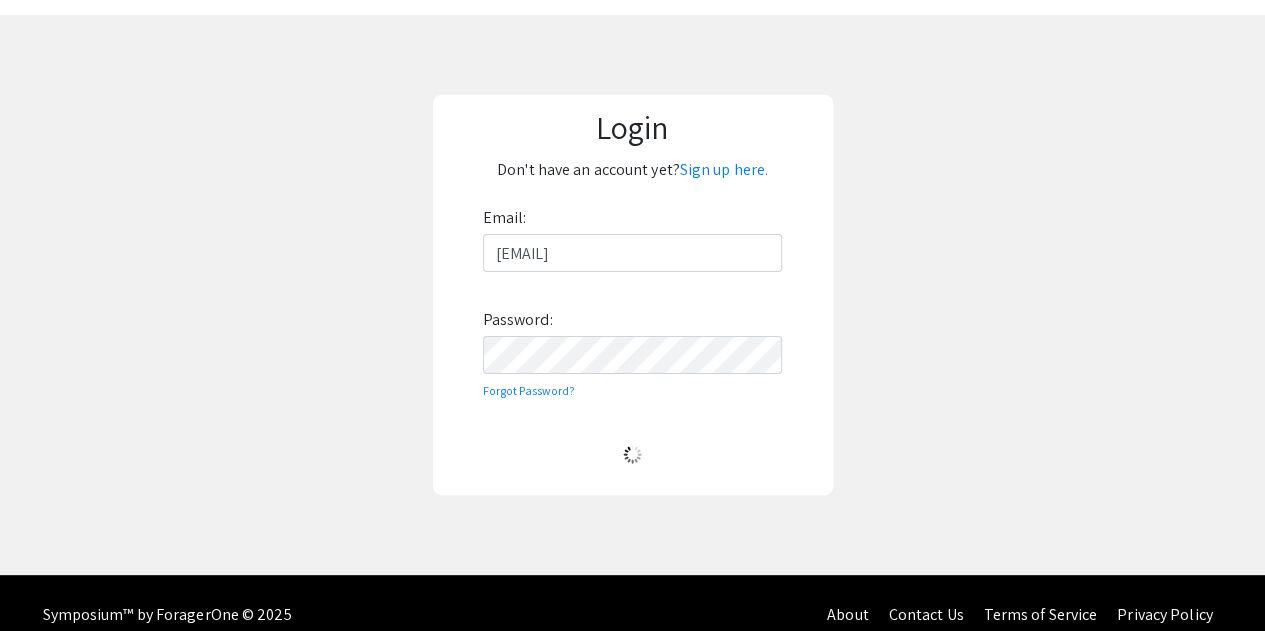scroll, scrollTop: 99, scrollLeft: 0, axis: vertical 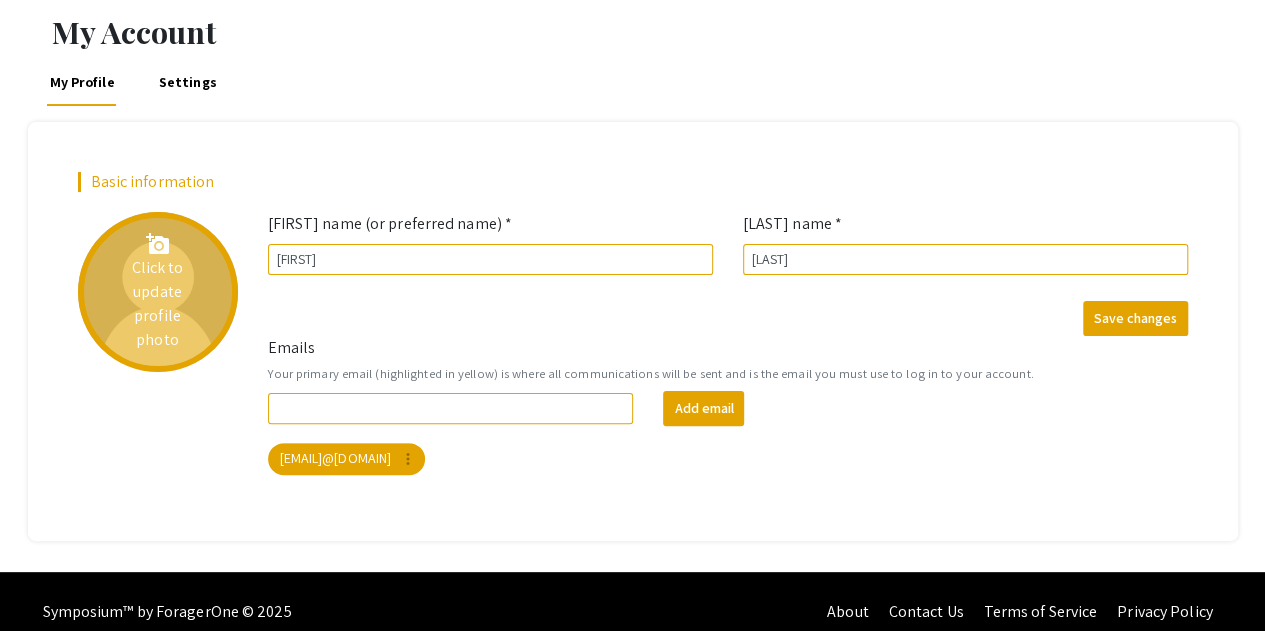 click on "add_a_photo  Click to update profile photo" at bounding box center [158, 292] 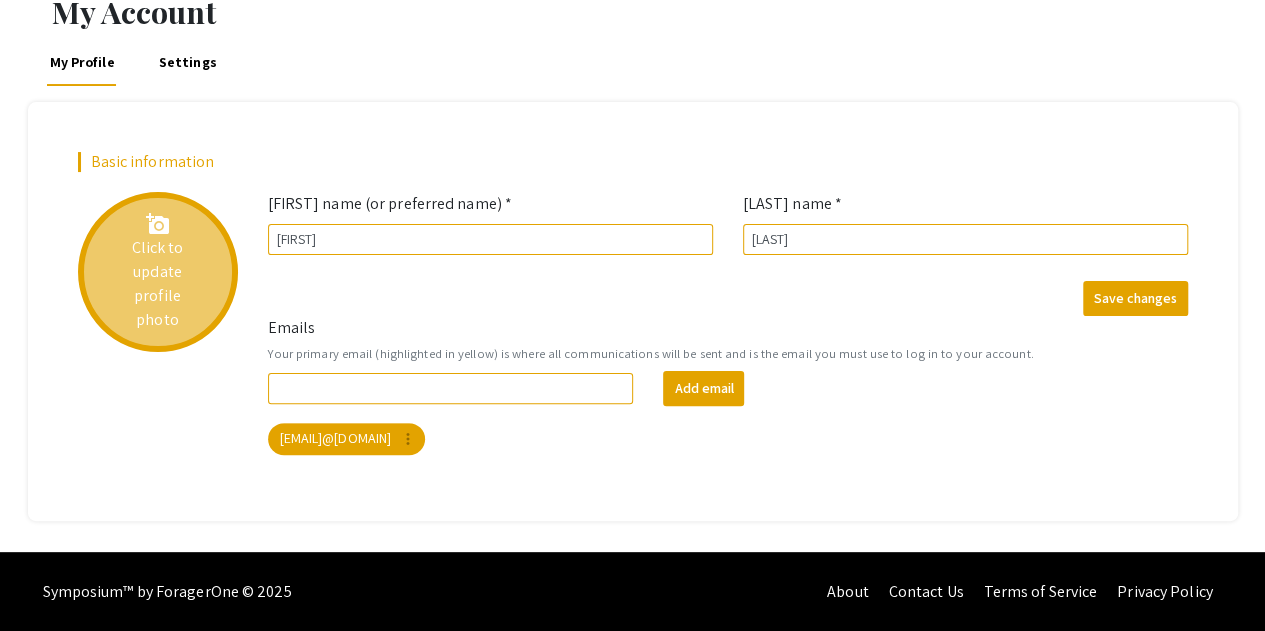 scroll, scrollTop: 0, scrollLeft: 0, axis: both 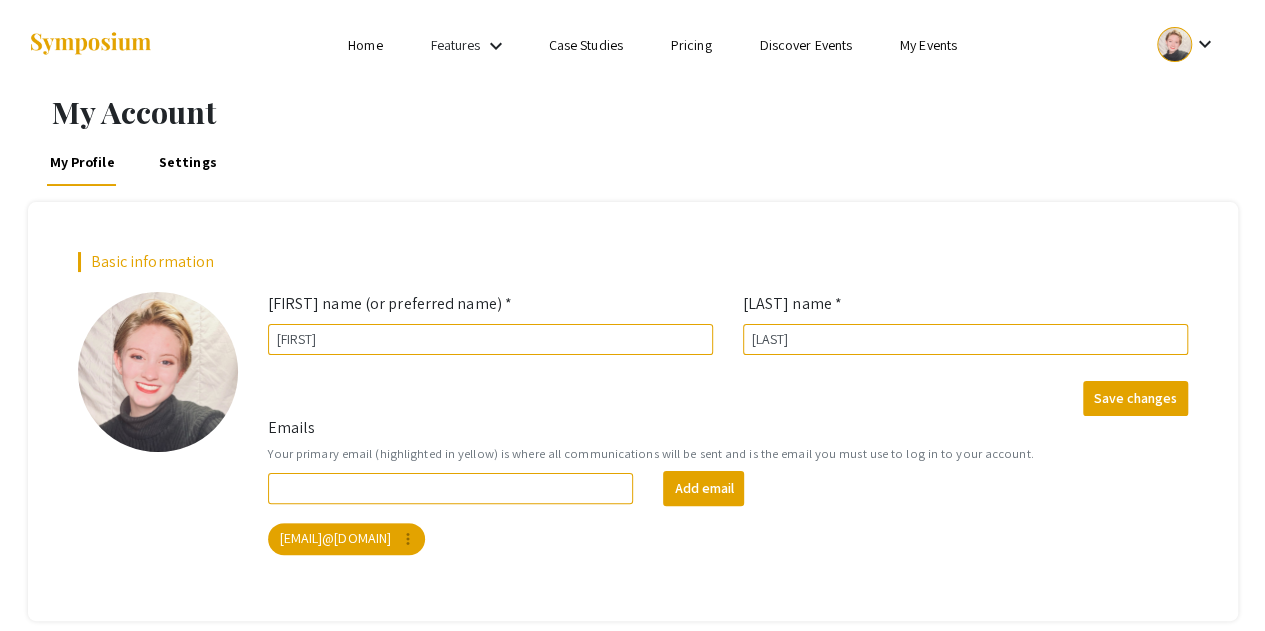 click on "Settings" at bounding box center [188, 162] 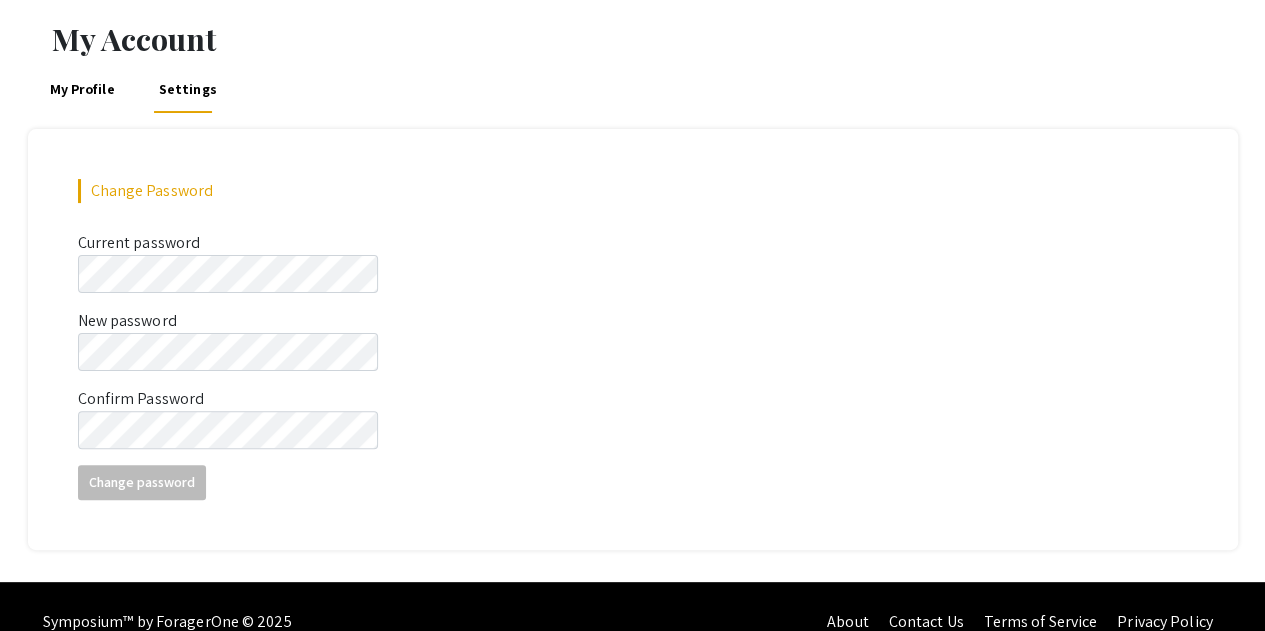 scroll, scrollTop: 0, scrollLeft: 0, axis: both 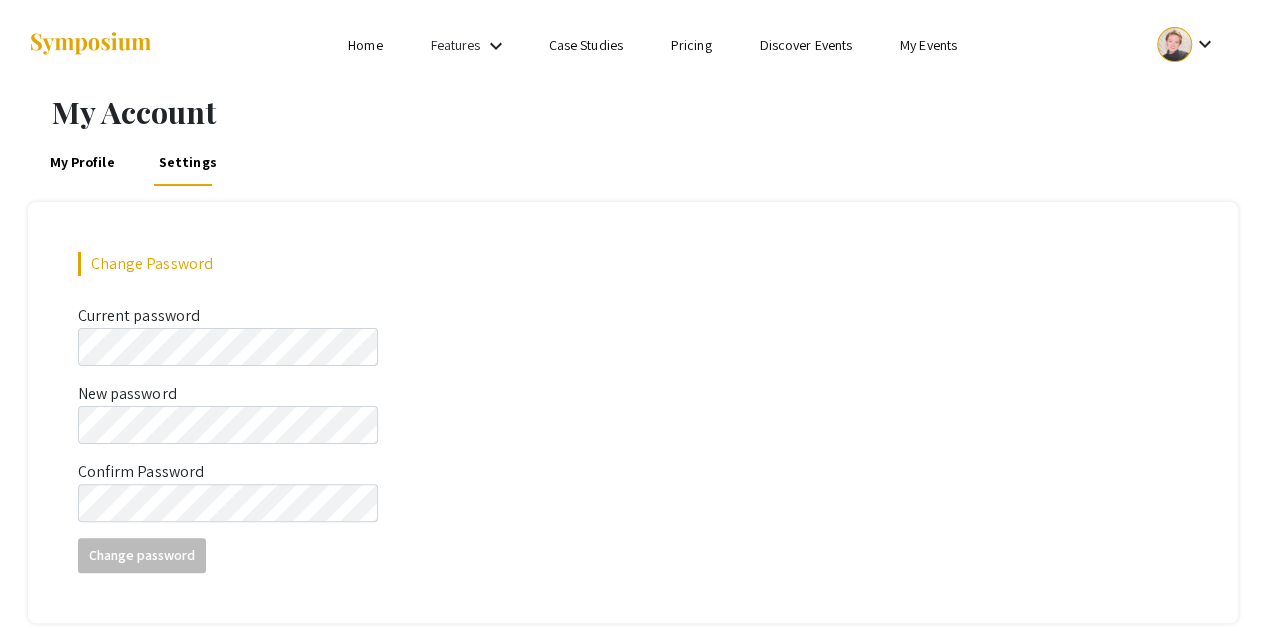 click at bounding box center (227, 45) 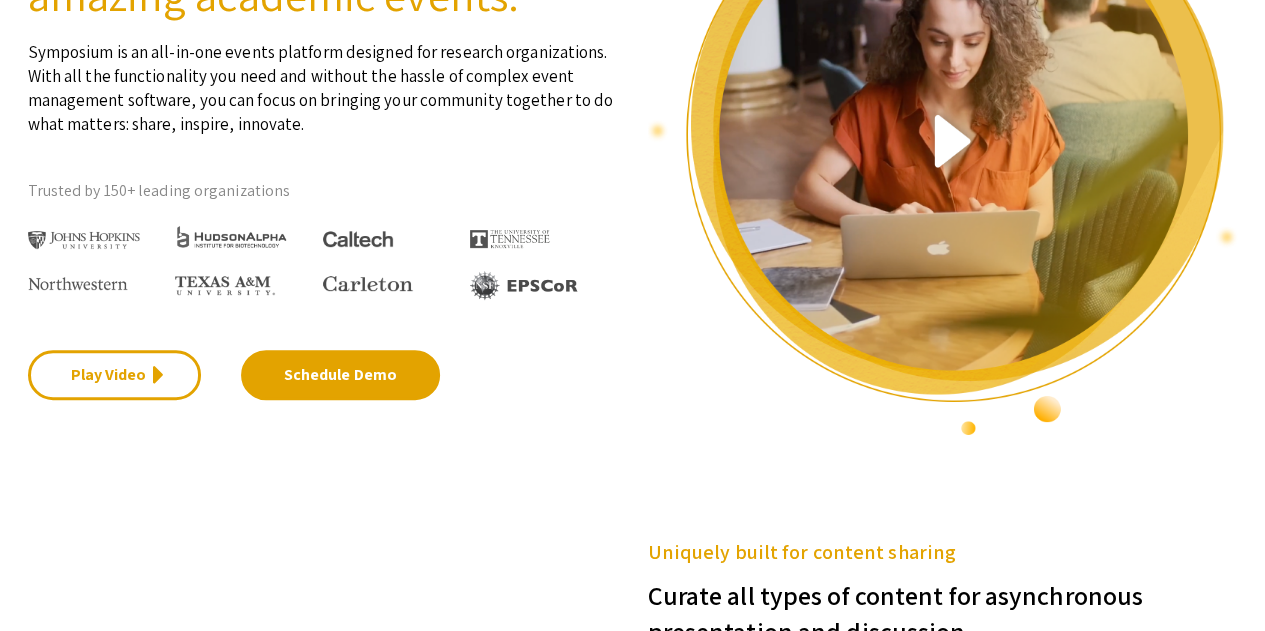 scroll, scrollTop: 0, scrollLeft: 0, axis: both 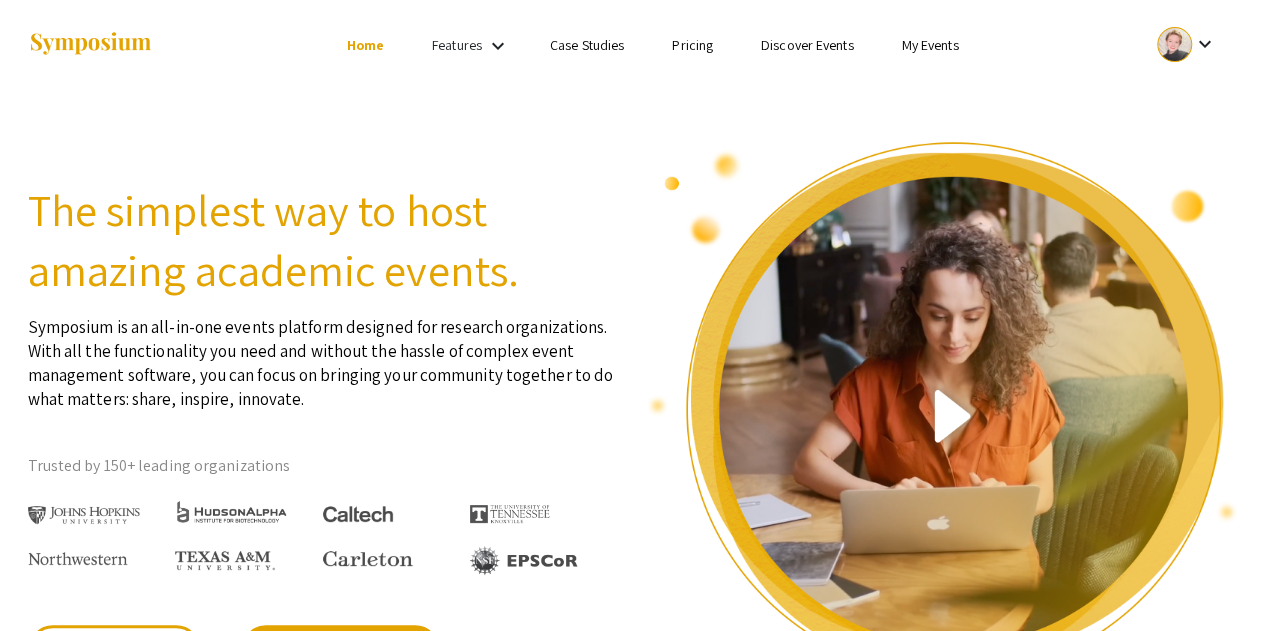 click on "keyboard_arrow_down" at bounding box center [498, 46] 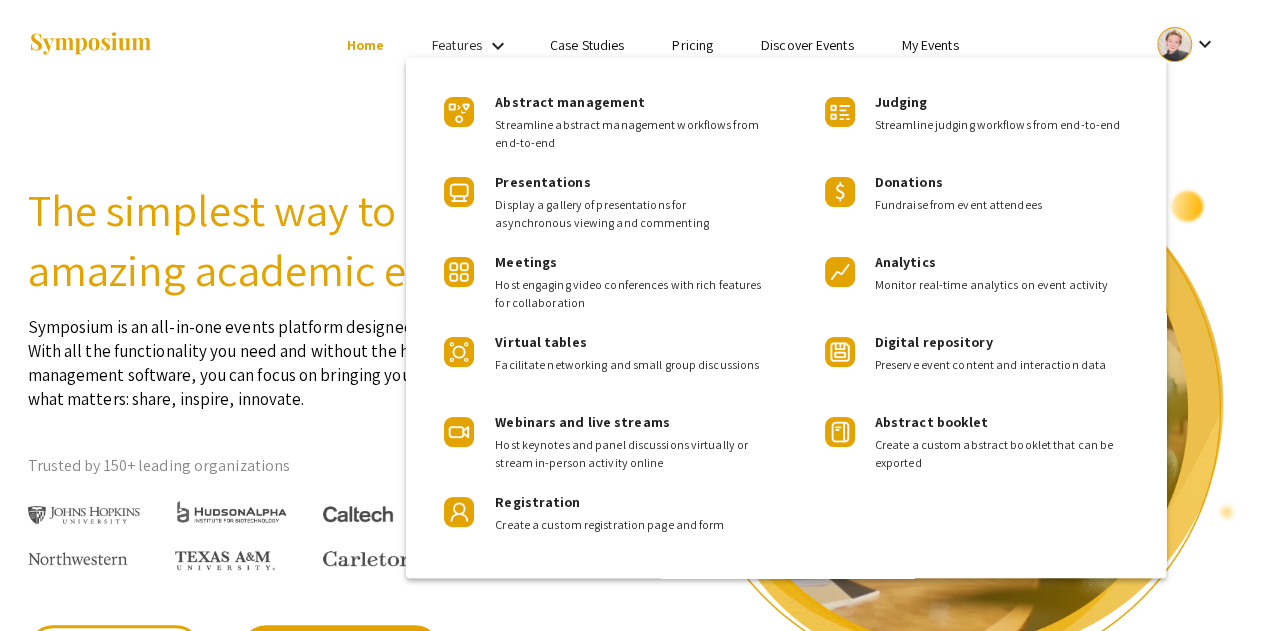 click at bounding box center (632, 315) 